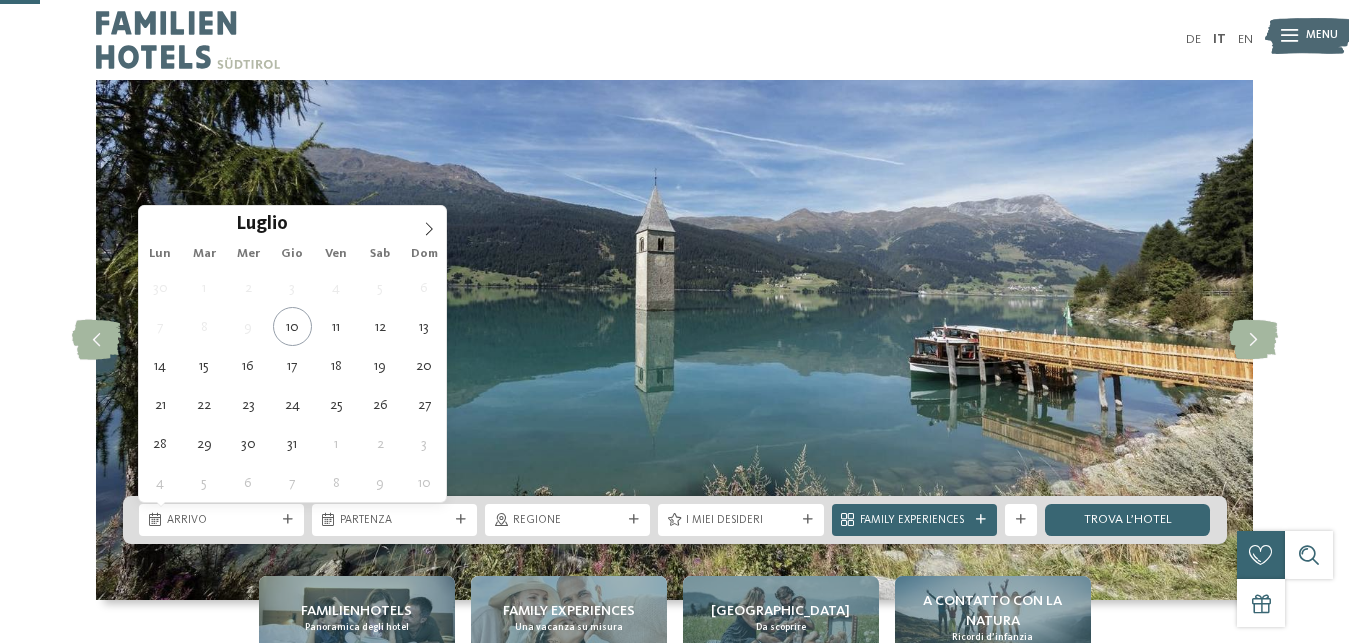 scroll, scrollTop: 102, scrollLeft: 0, axis: vertical 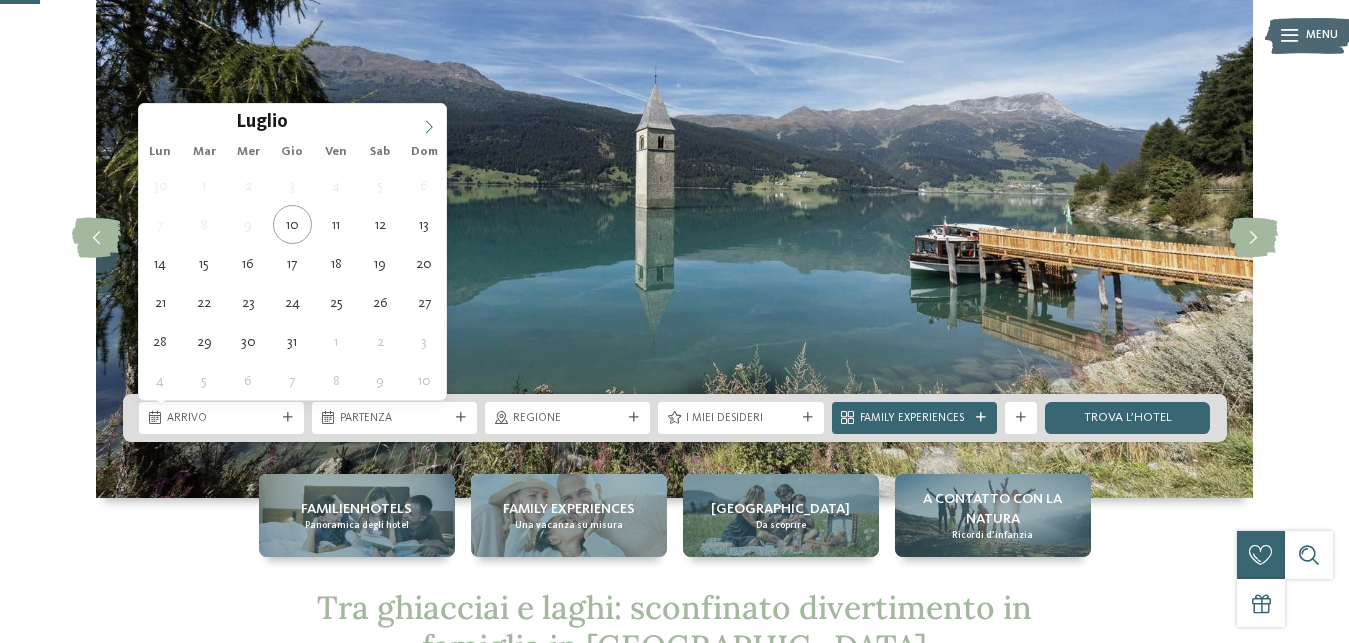 click 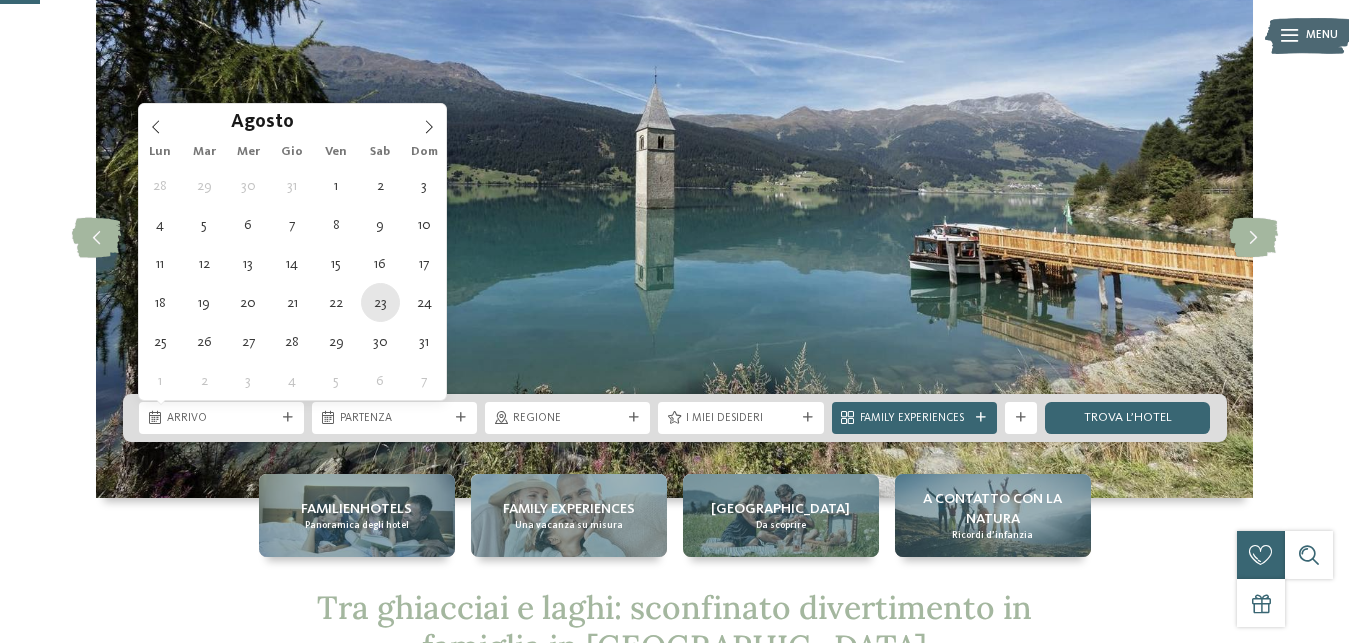 type on "23.08.2025" 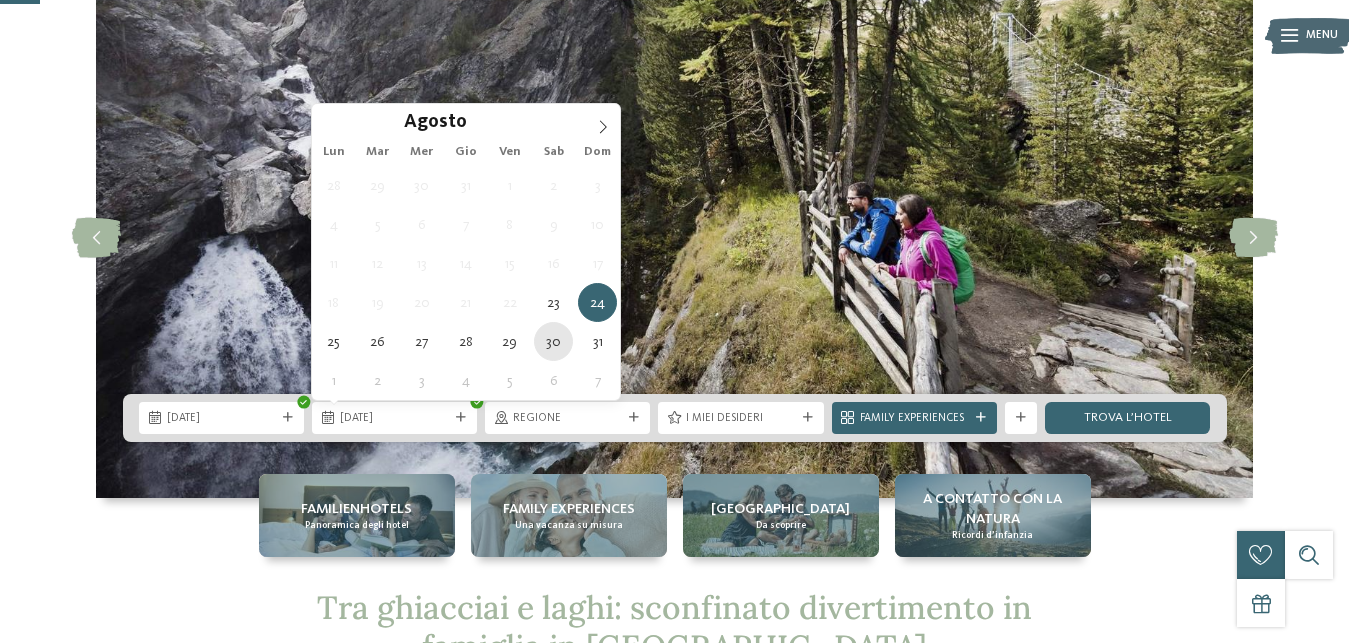type on "30.08.2025" 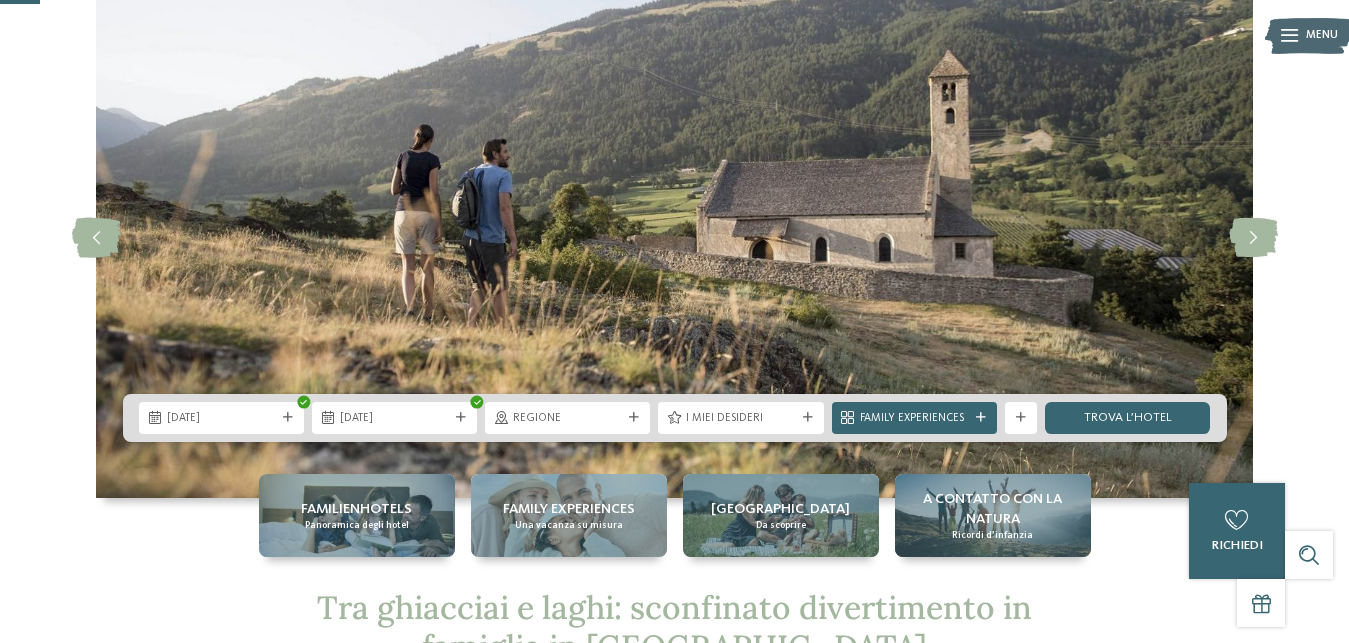 click on "23.08.2025
30.08.2025" at bounding box center (675, 418) 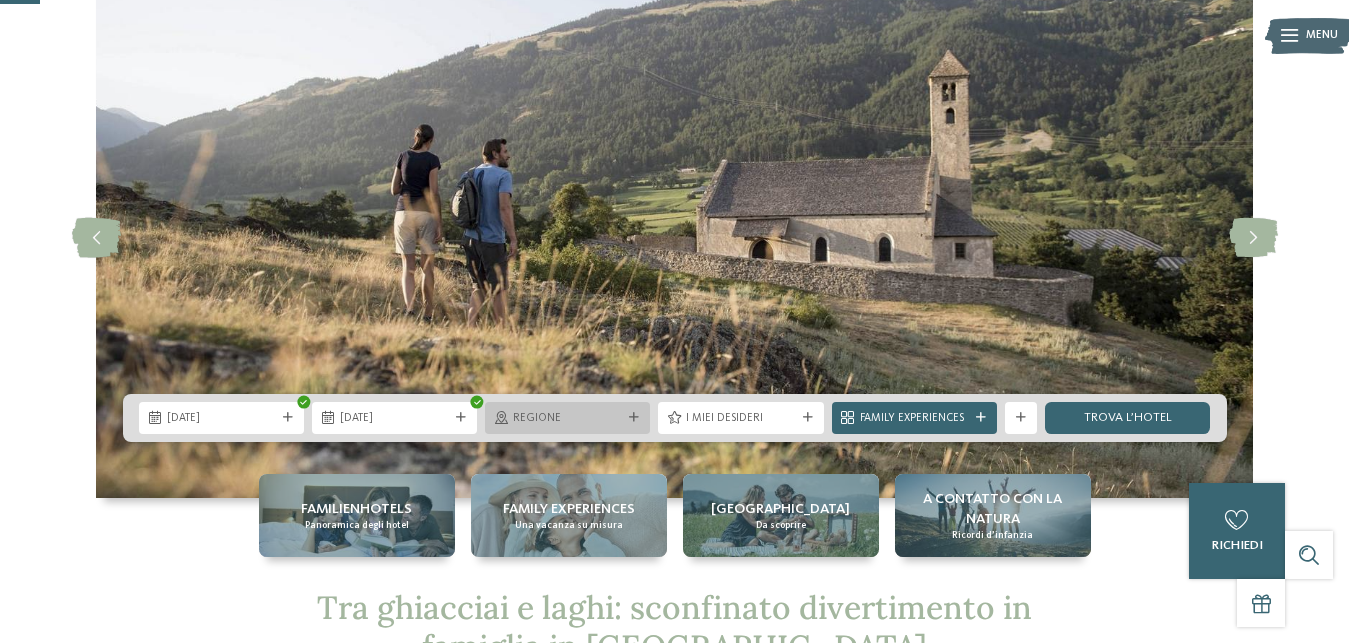 click on "Regione" at bounding box center [567, 418] 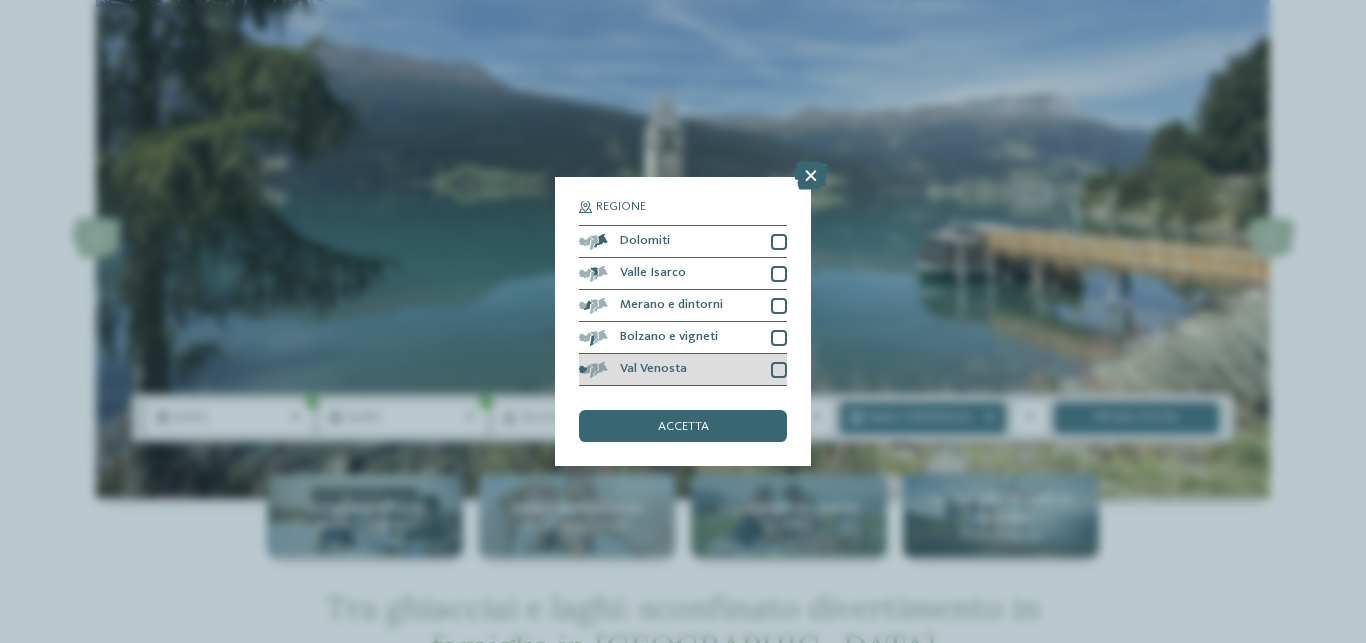 click at bounding box center [779, 370] 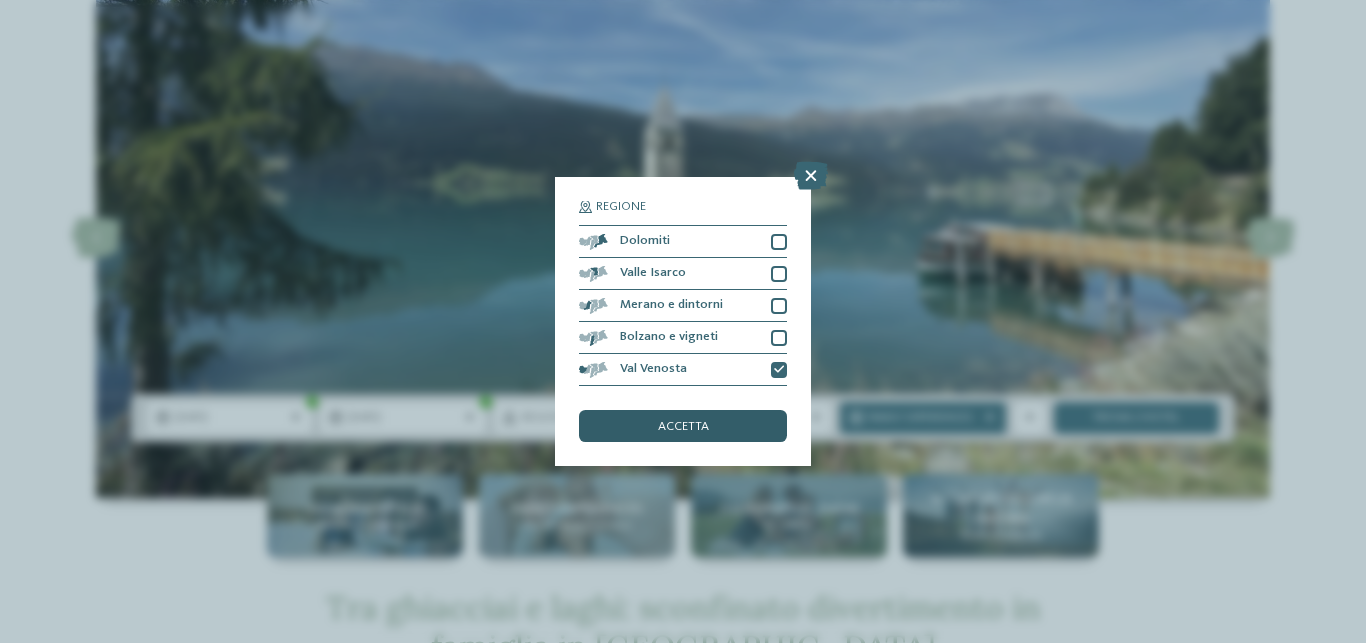 click on "accetta" at bounding box center [683, 426] 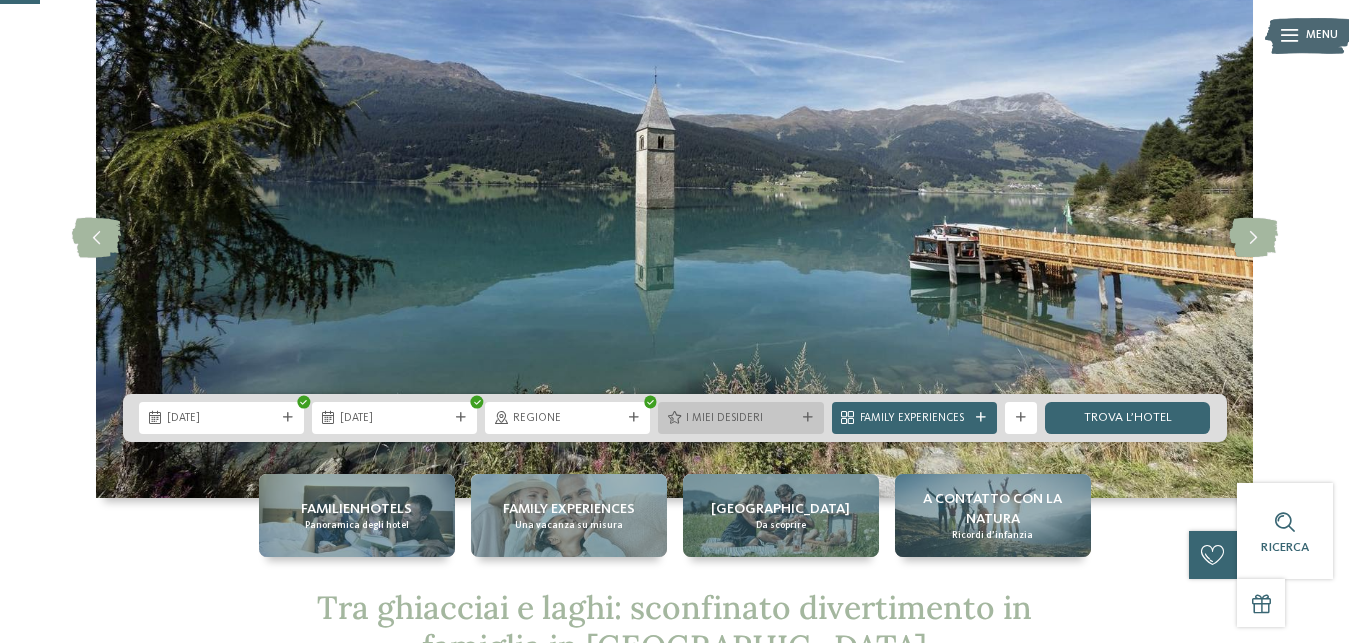 click on "I miei desideri" at bounding box center [740, 419] 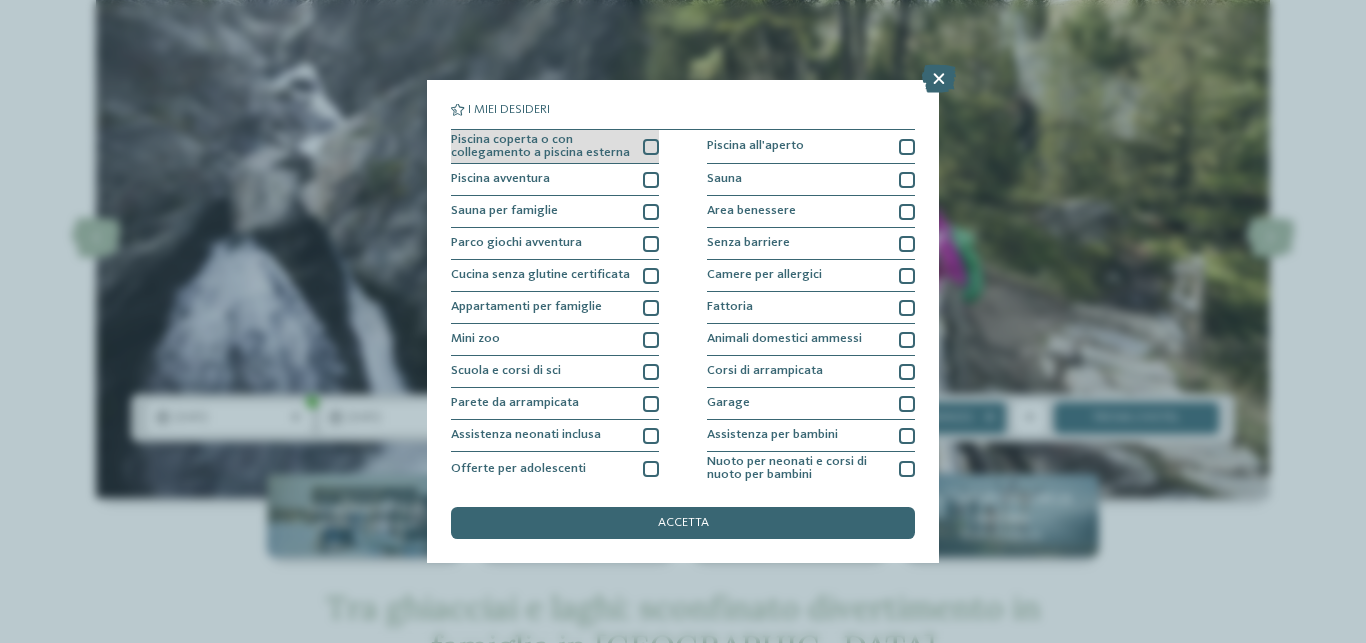 click at bounding box center (651, 147) 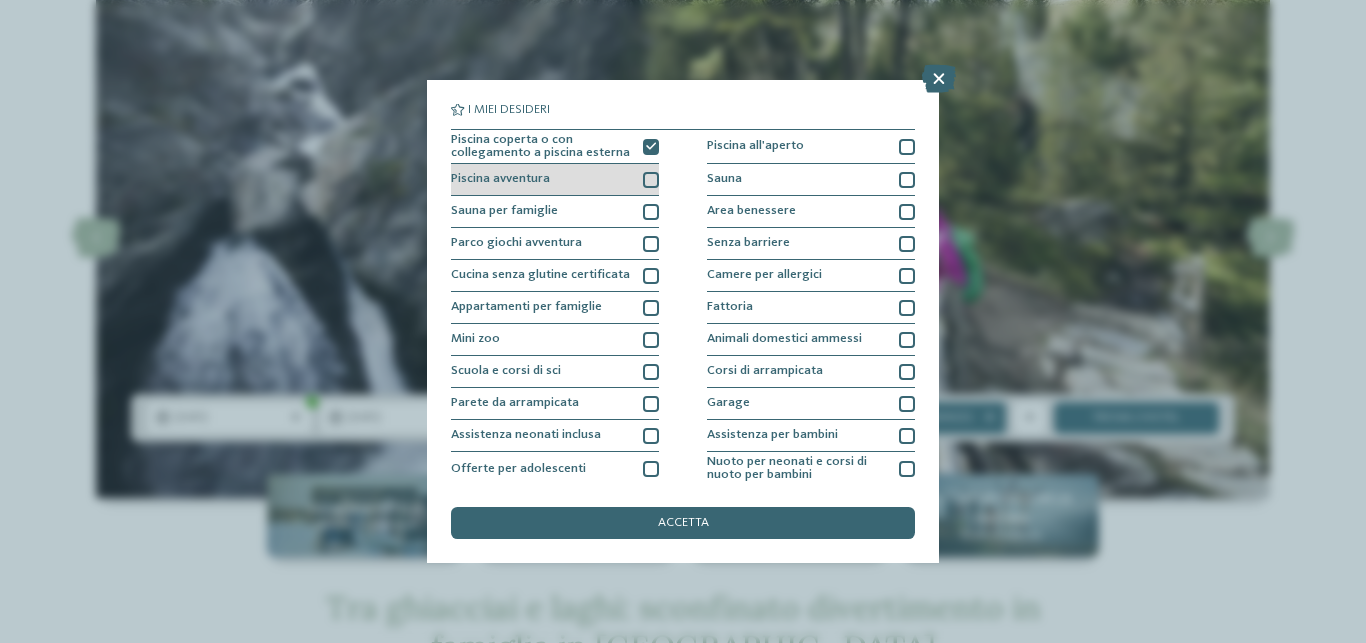 click at bounding box center [651, 180] 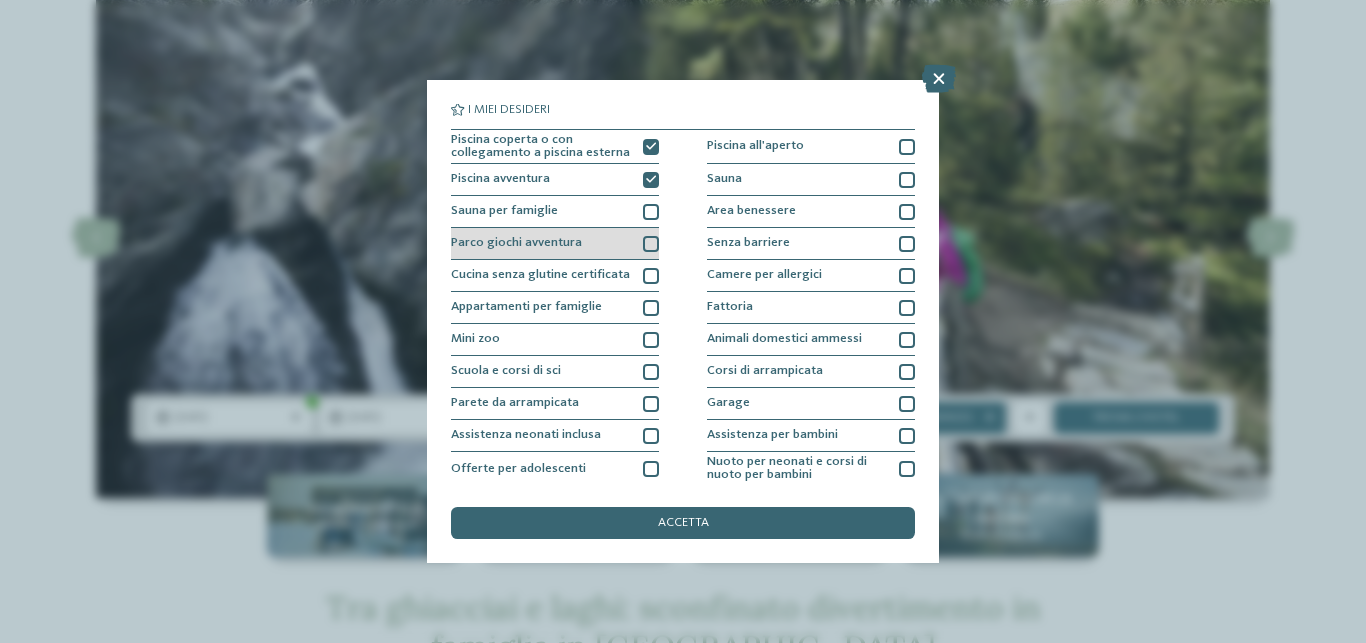 click at bounding box center (651, 244) 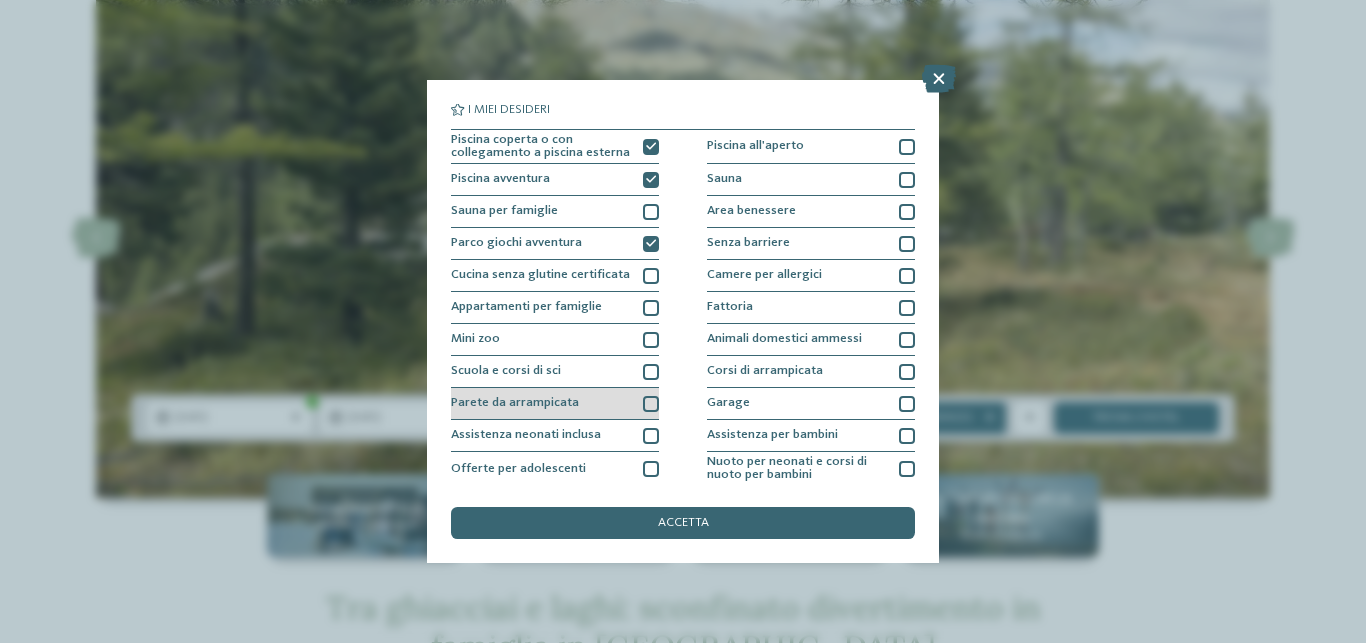 click at bounding box center (651, 404) 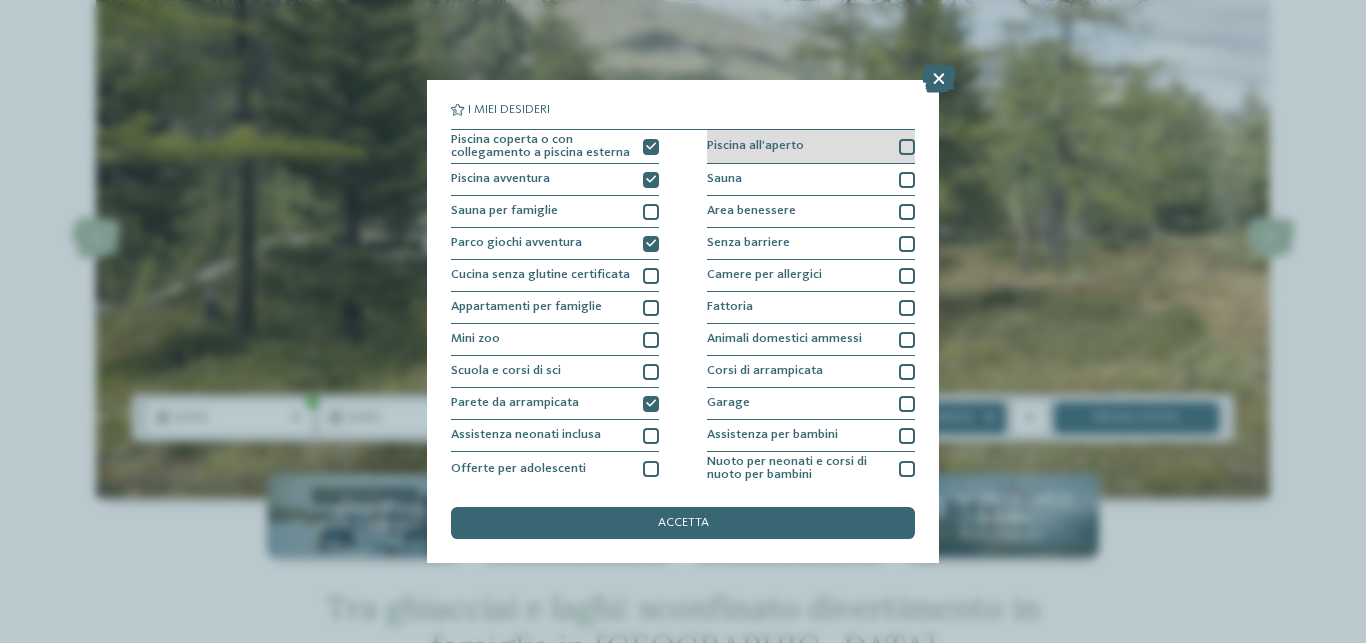 click at bounding box center (907, 147) 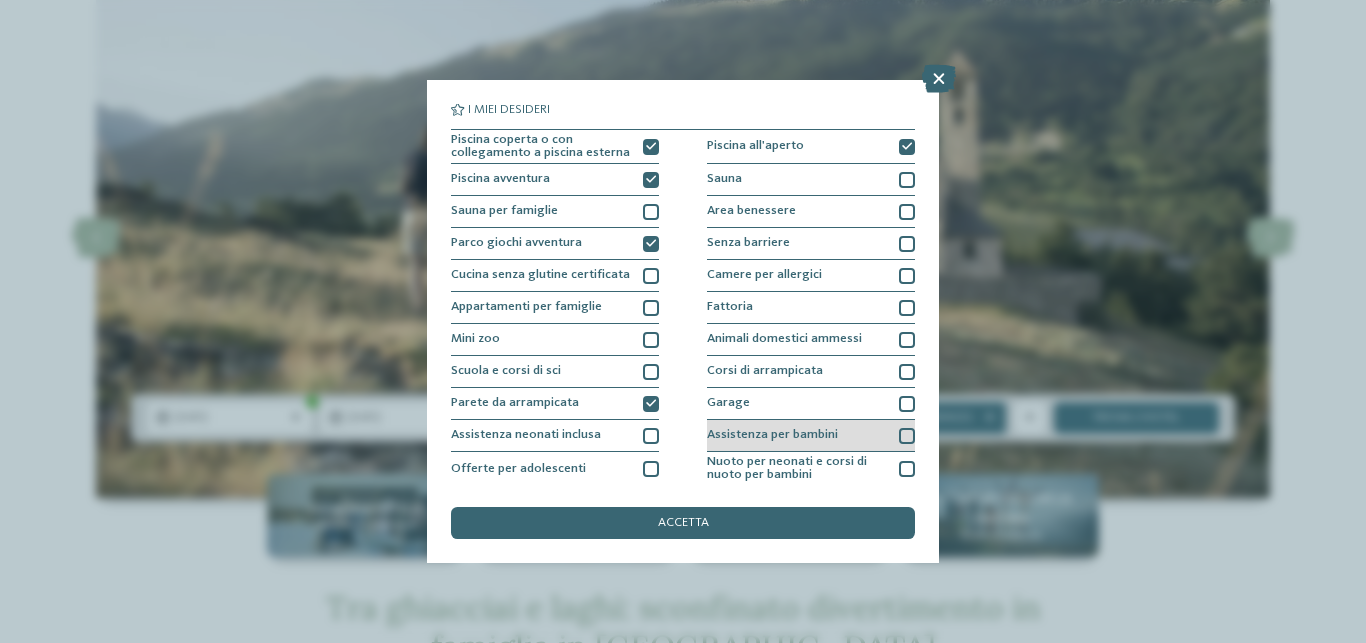 click at bounding box center [907, 436] 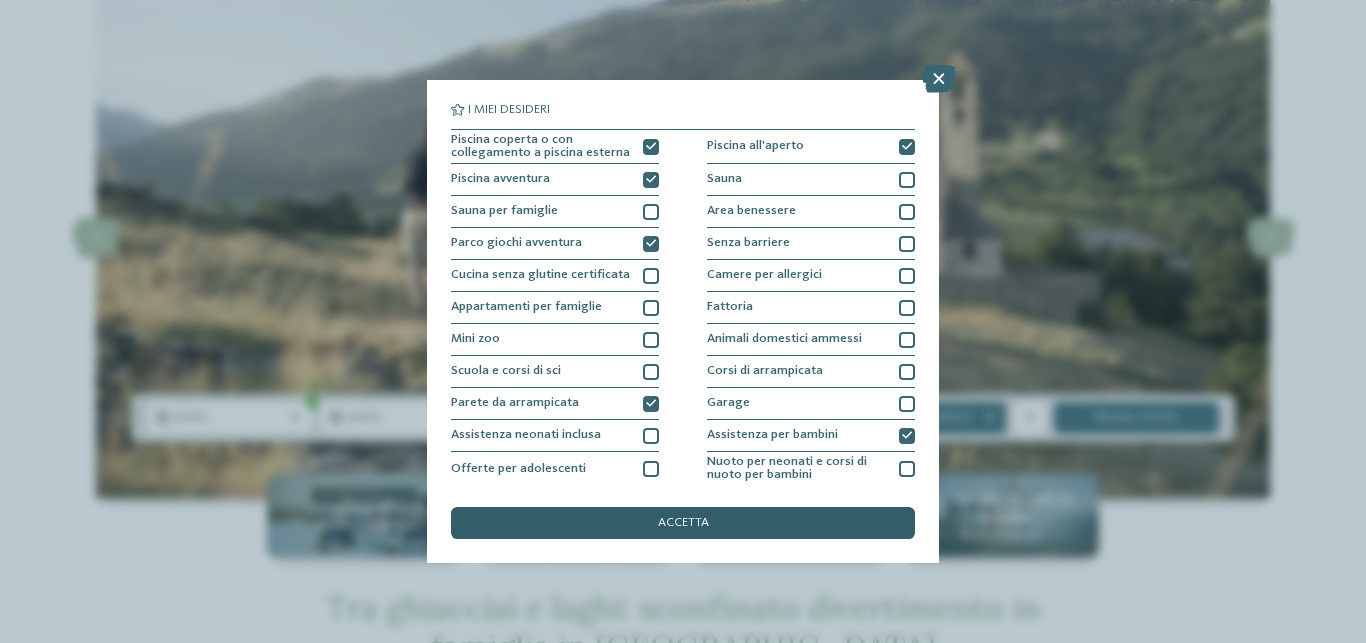 click on "accetta" at bounding box center (683, 523) 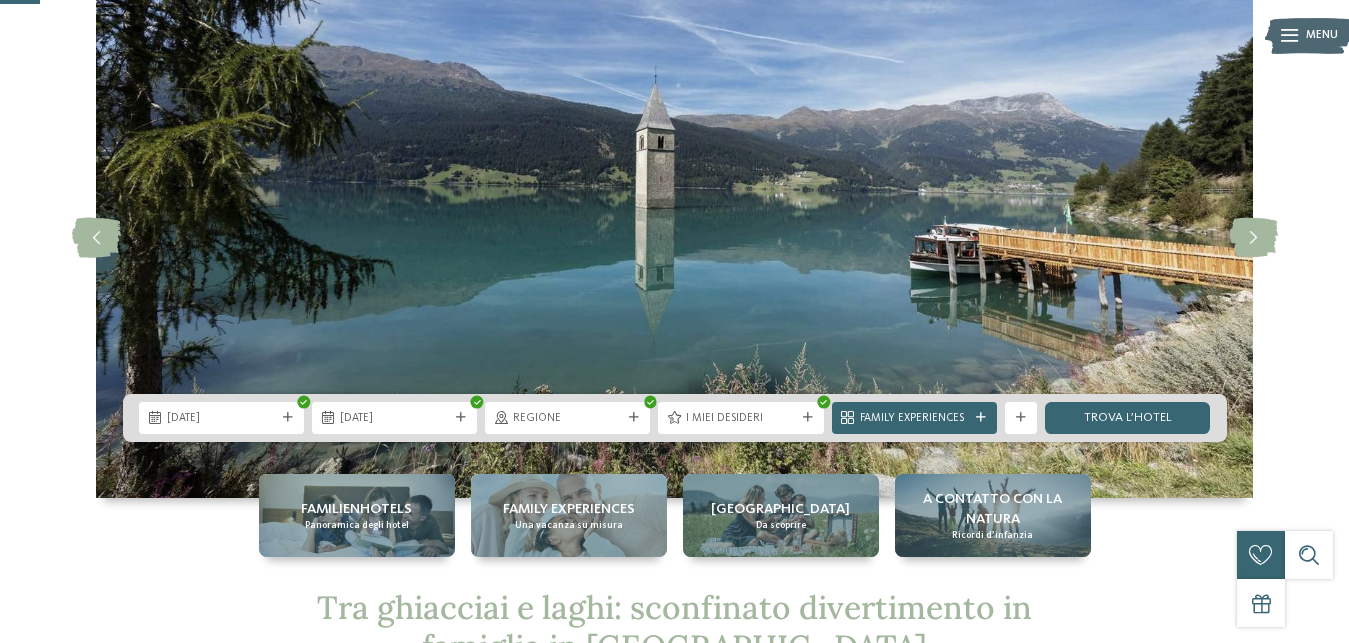 click on "23.08.2025
30.08.2025" at bounding box center (675, 418) 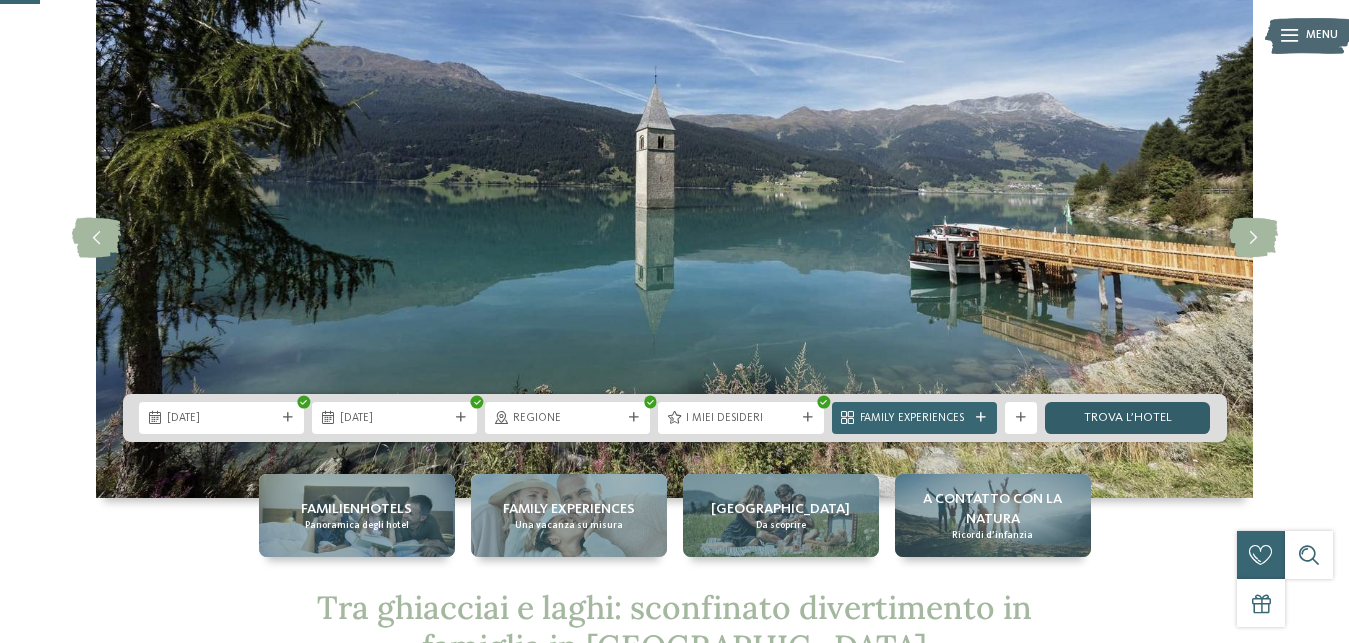 click on "trova l’hotel" at bounding box center [1127, 418] 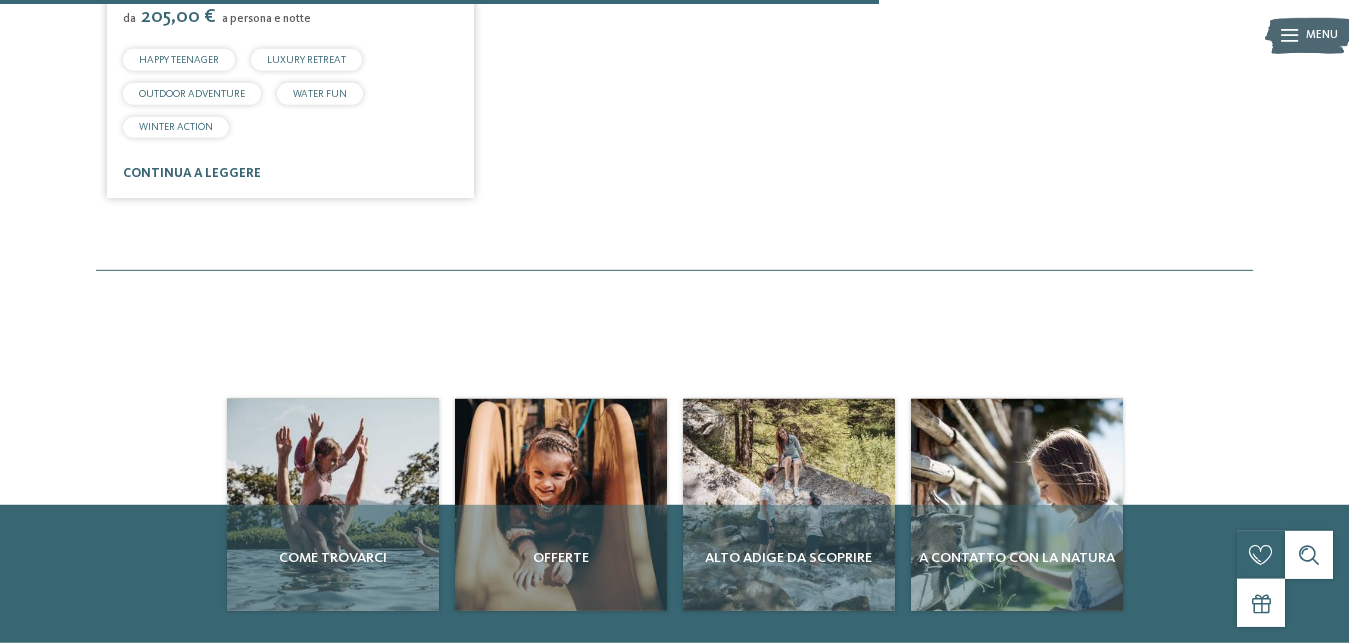 scroll, scrollTop: 964, scrollLeft: 0, axis: vertical 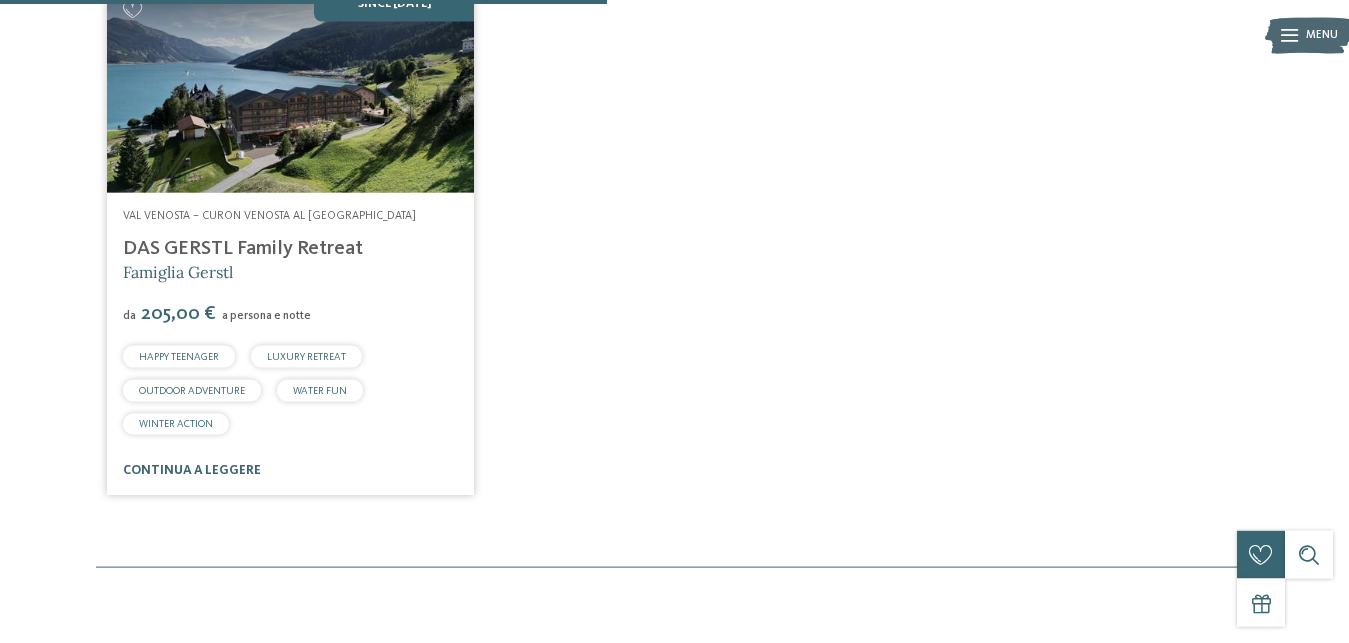 click on "DAS GERSTL Family Retreat" at bounding box center (243, 249) 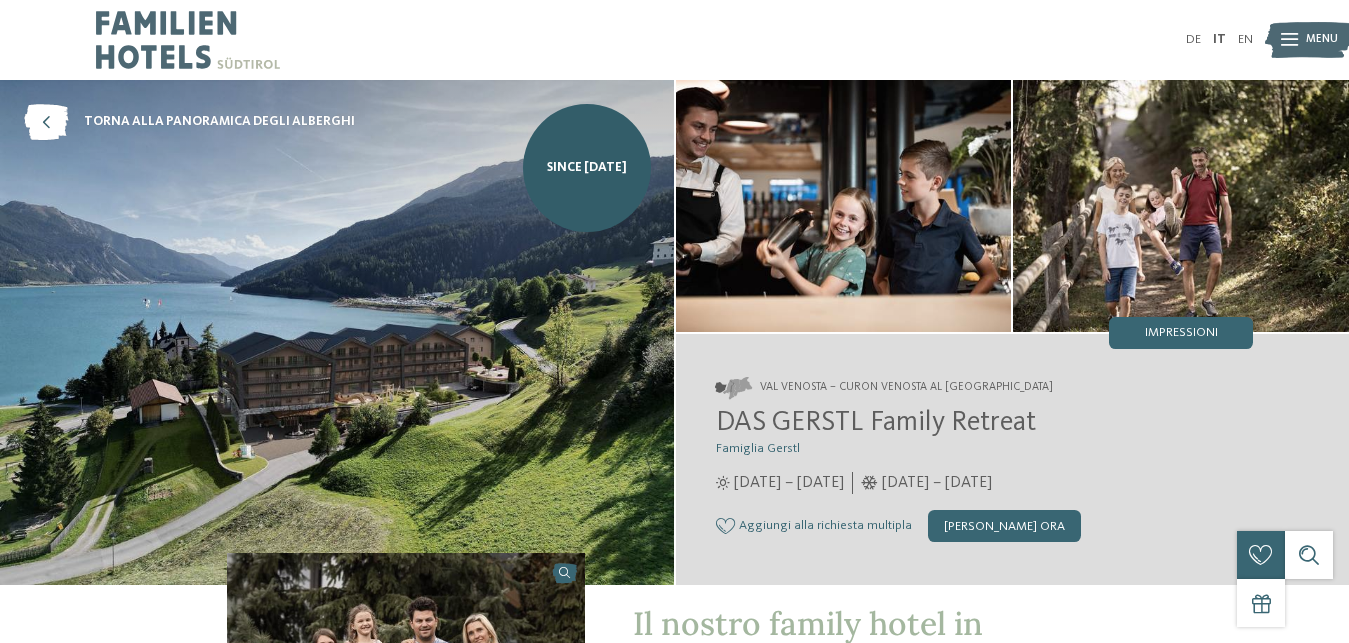 scroll, scrollTop: 0, scrollLeft: 0, axis: both 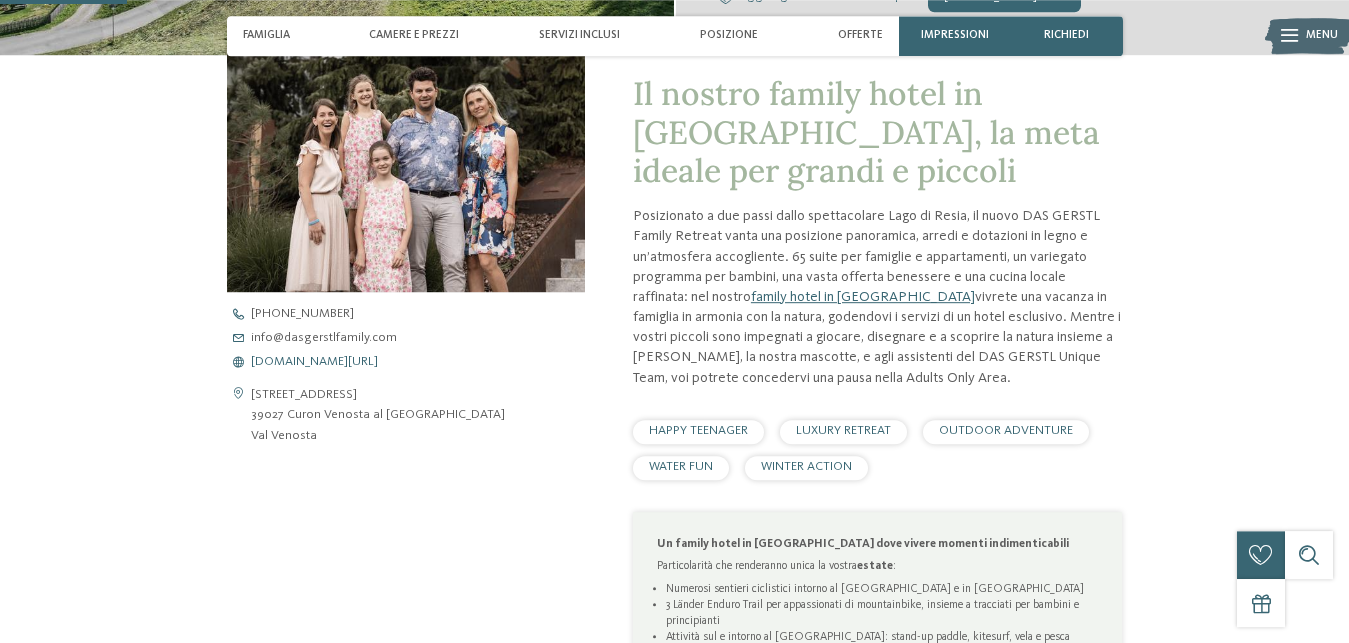 click on "[DOMAIN_NAME][URL]" at bounding box center (314, 362) 